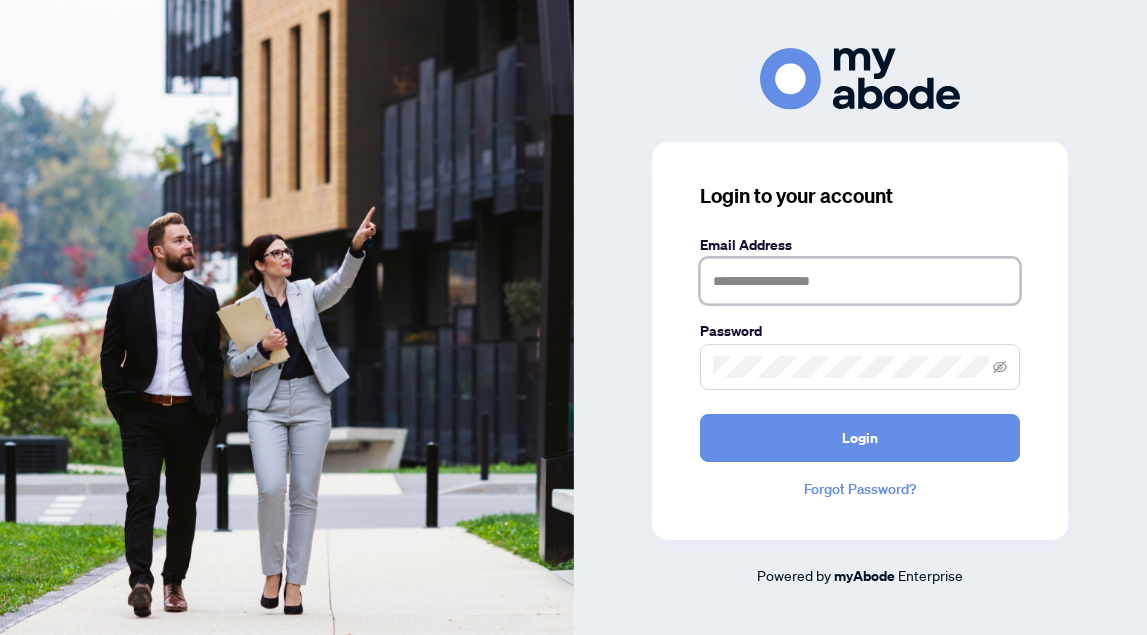 scroll, scrollTop: 0, scrollLeft: 0, axis: both 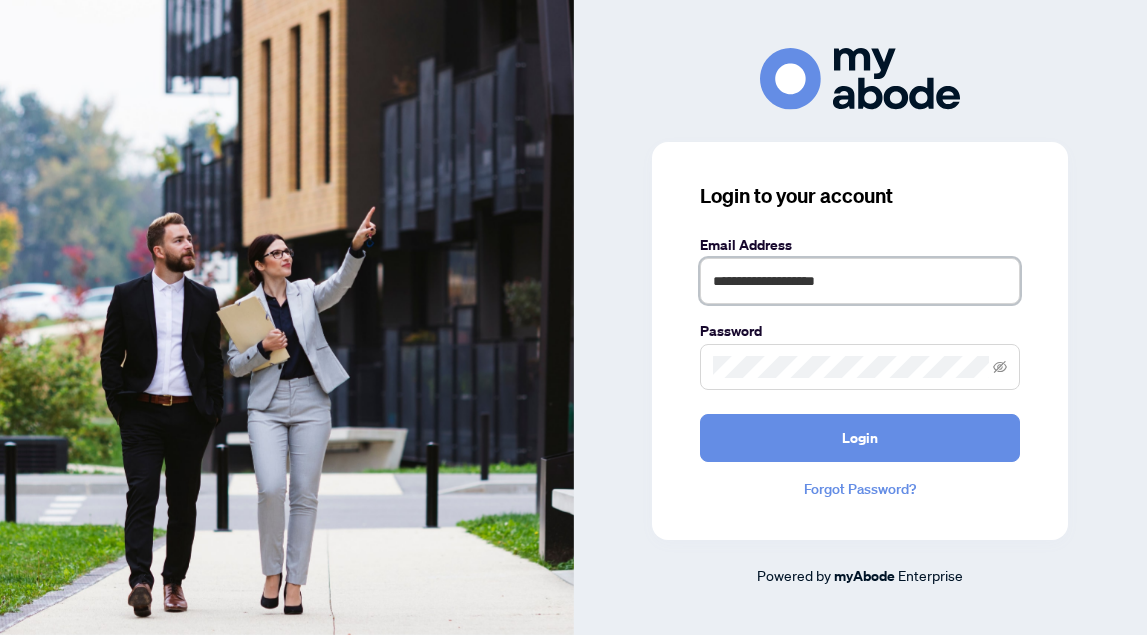 type on "**********" 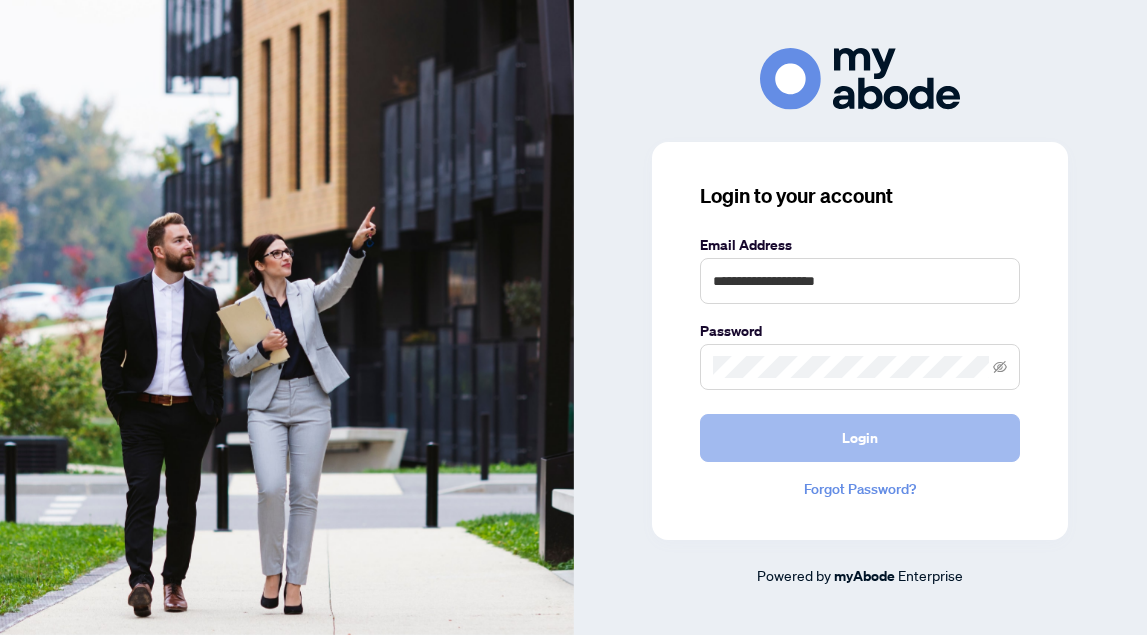 click on "Login" at bounding box center [860, 438] 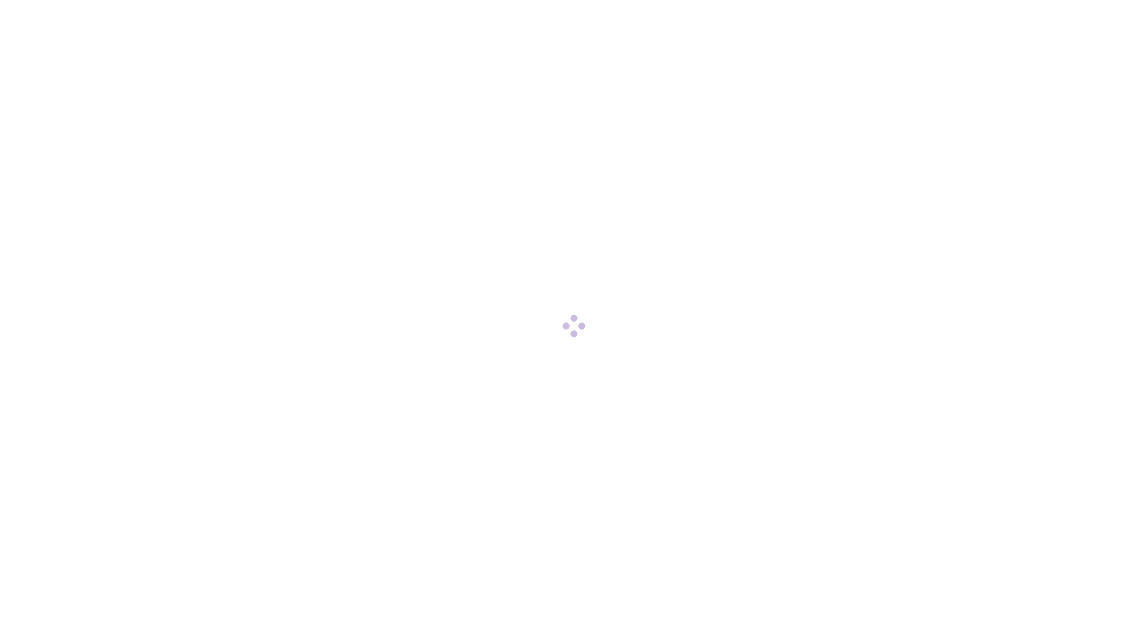 scroll, scrollTop: 0, scrollLeft: 0, axis: both 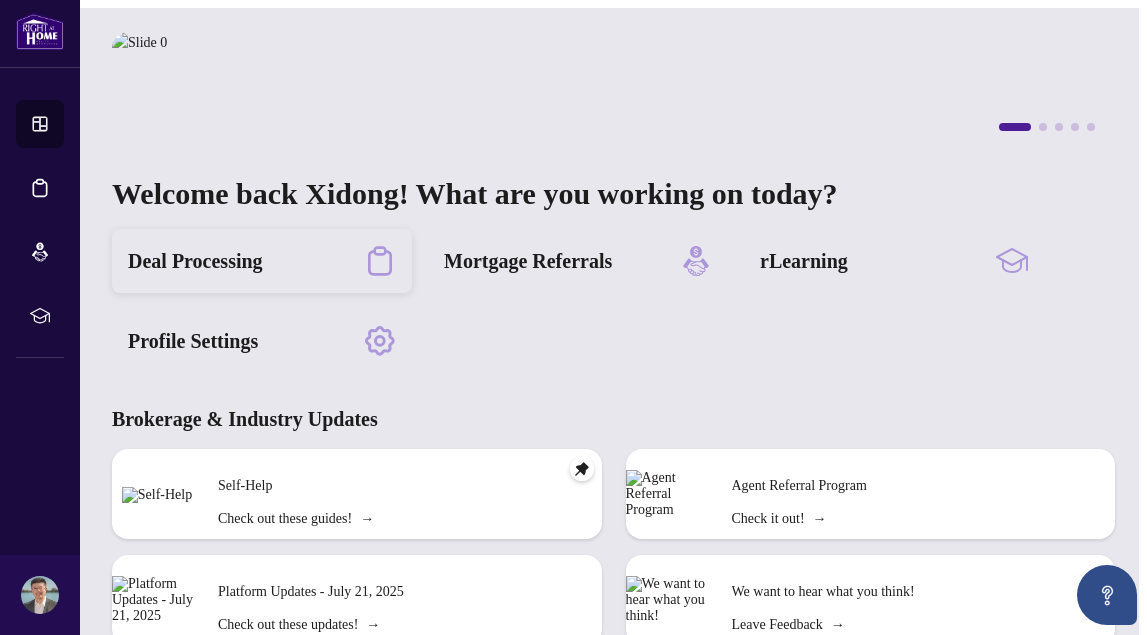 click on "Deal Processing" at bounding box center [195, 261] 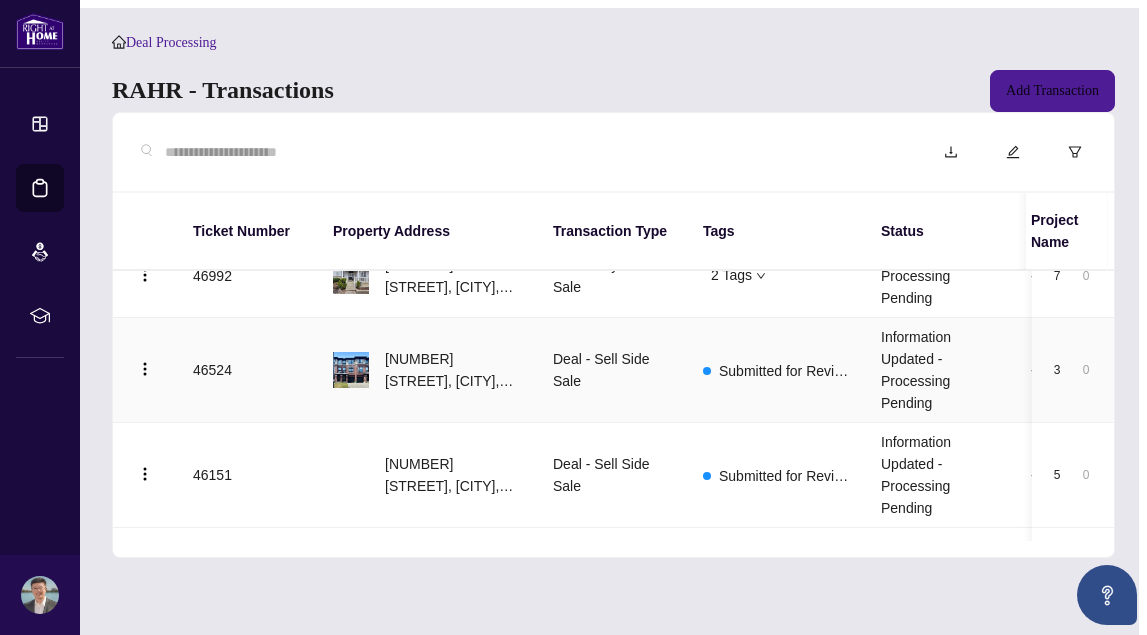 scroll, scrollTop: 0, scrollLeft: 0, axis: both 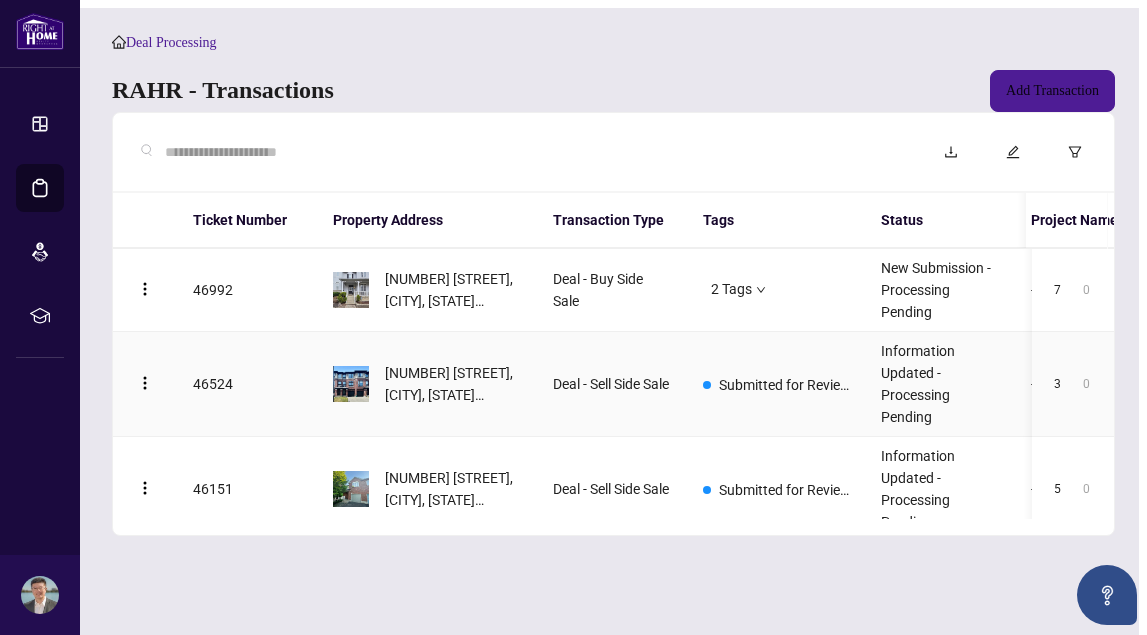 click on "[NUMBER] [STREET], [CITY], [STATE] [POSTAL CODE], [COUNTRY]" at bounding box center [427, 384] 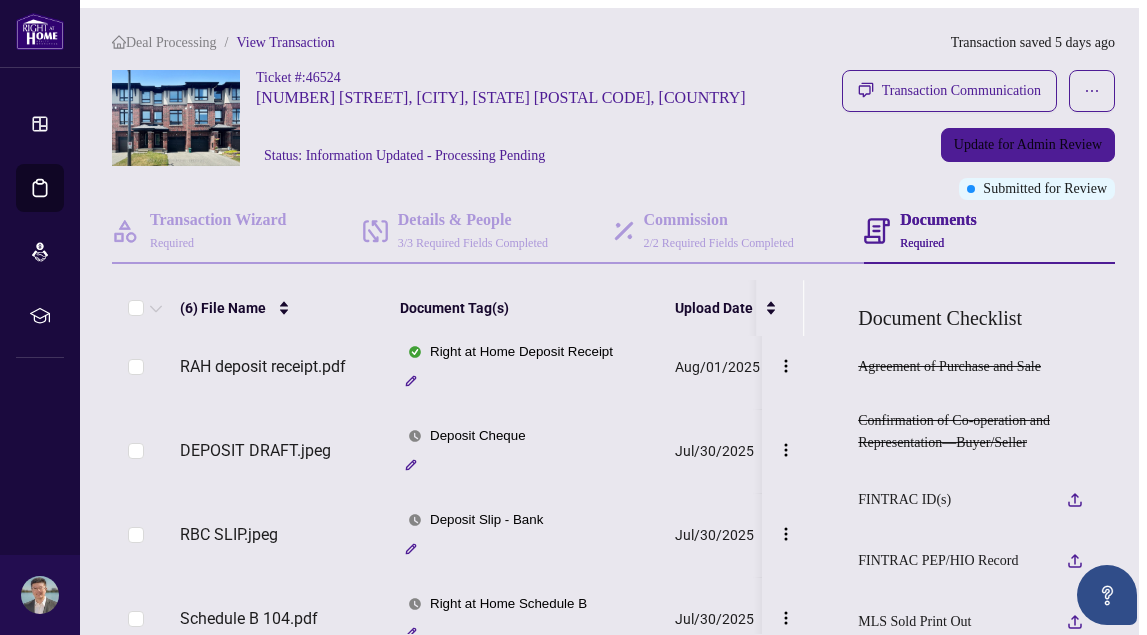 scroll, scrollTop: 3, scrollLeft: 0, axis: vertical 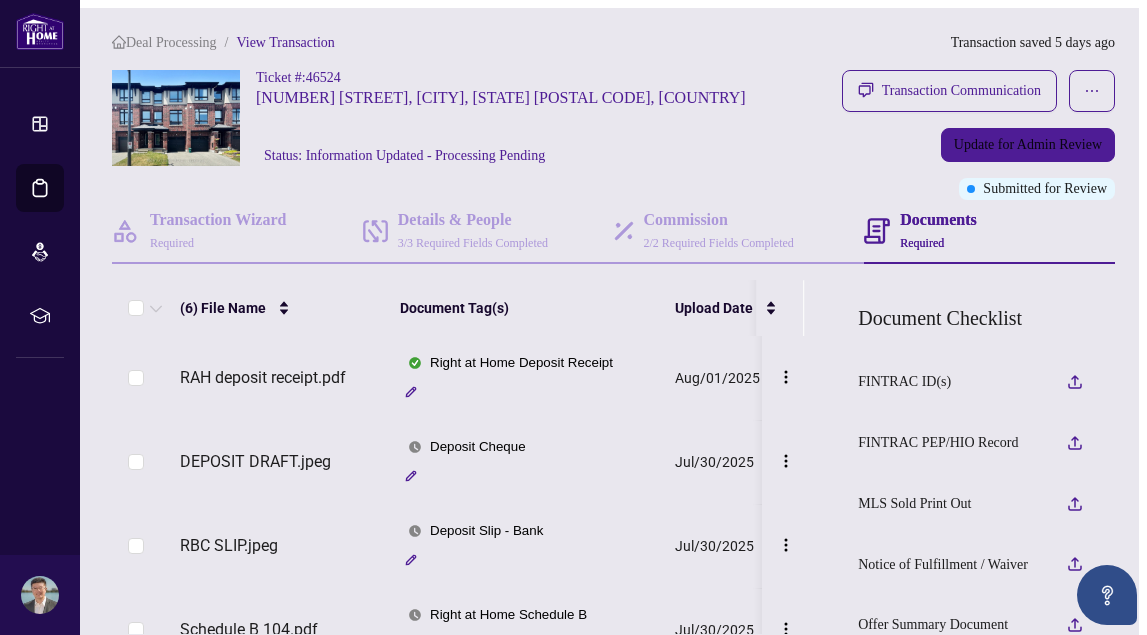click on "Ticket #:  46524 104 [STREET] [STREET], [CITY], [STATE] [POSTAL CODE], [COUNTRY] Status:   Information Updated - Processing Pending" at bounding box center [451, 118] 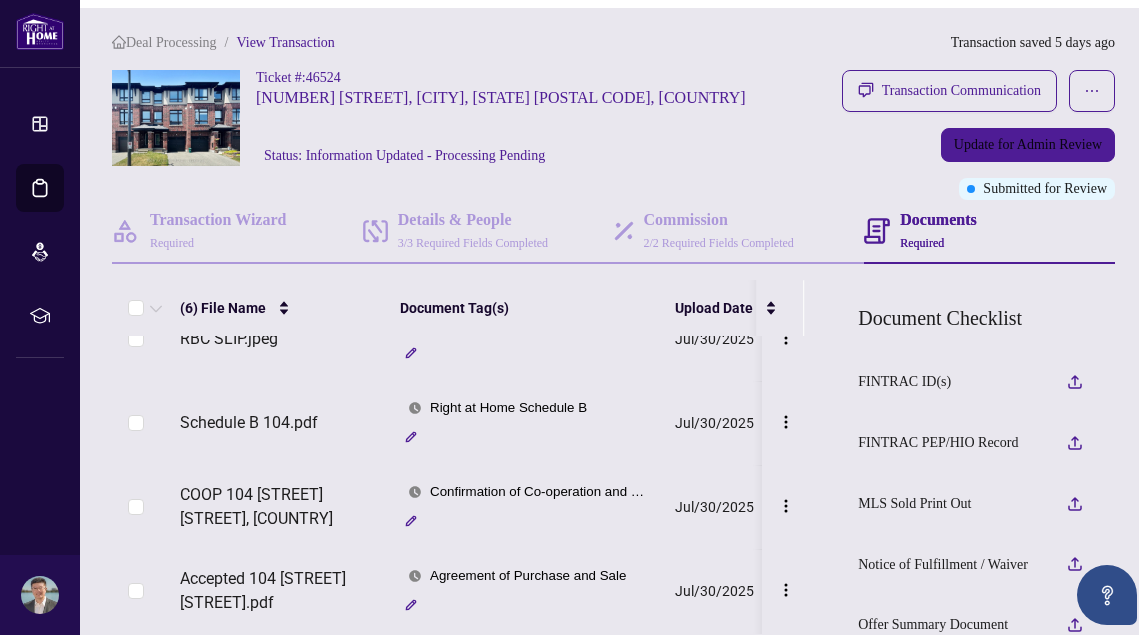 scroll, scrollTop: 219, scrollLeft: 0, axis: vertical 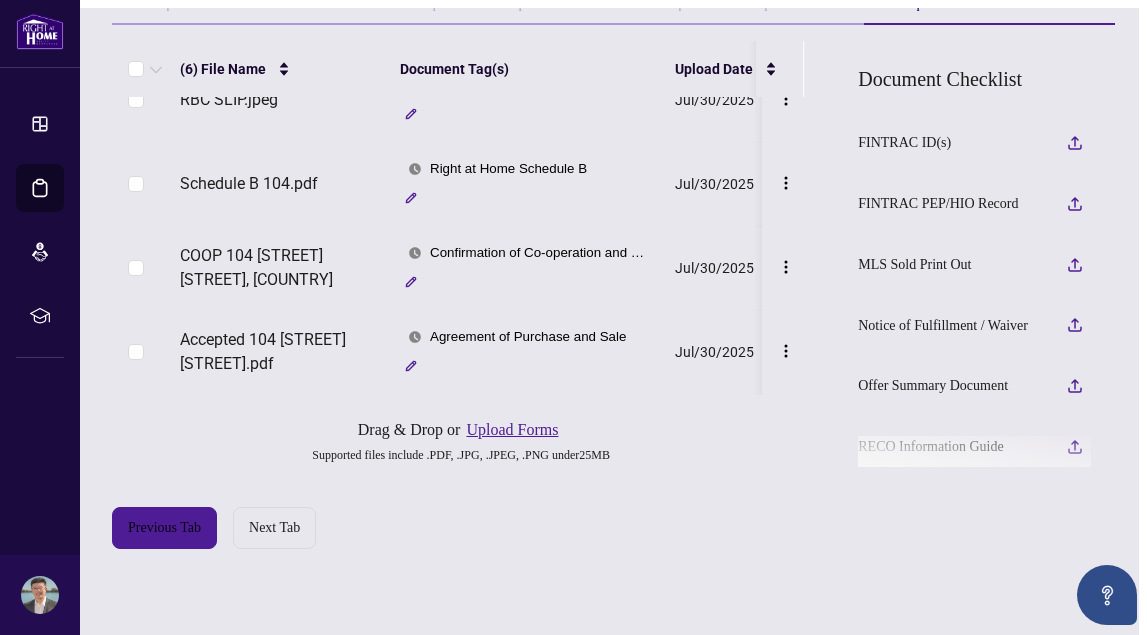 click on "Upload Forms" at bounding box center [512, 430] 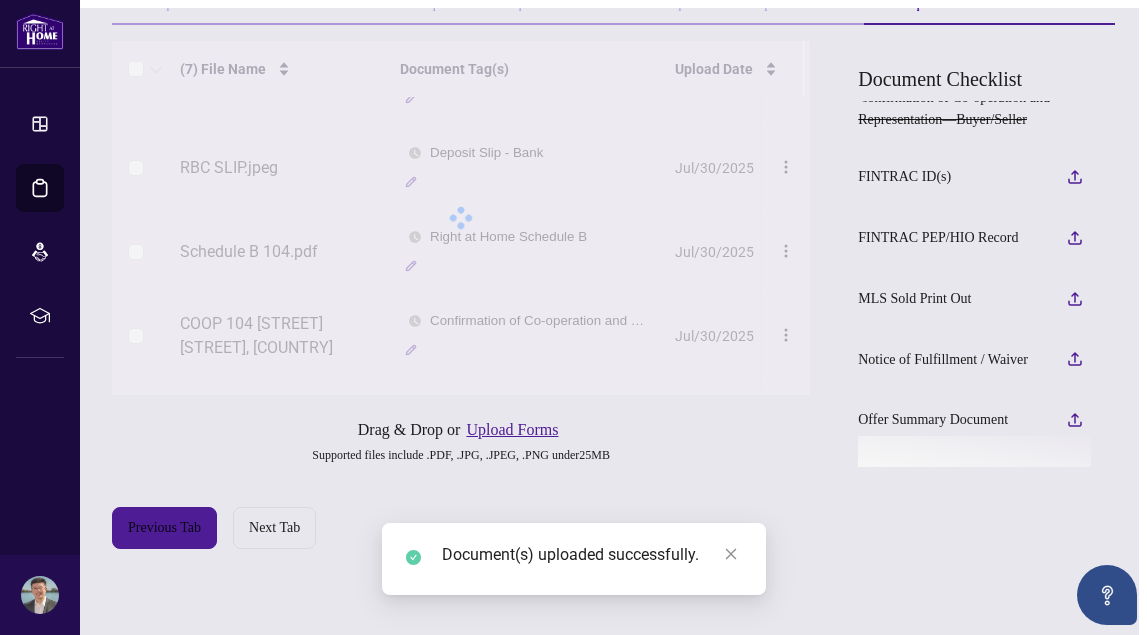 scroll, scrollTop: 0, scrollLeft: 0, axis: both 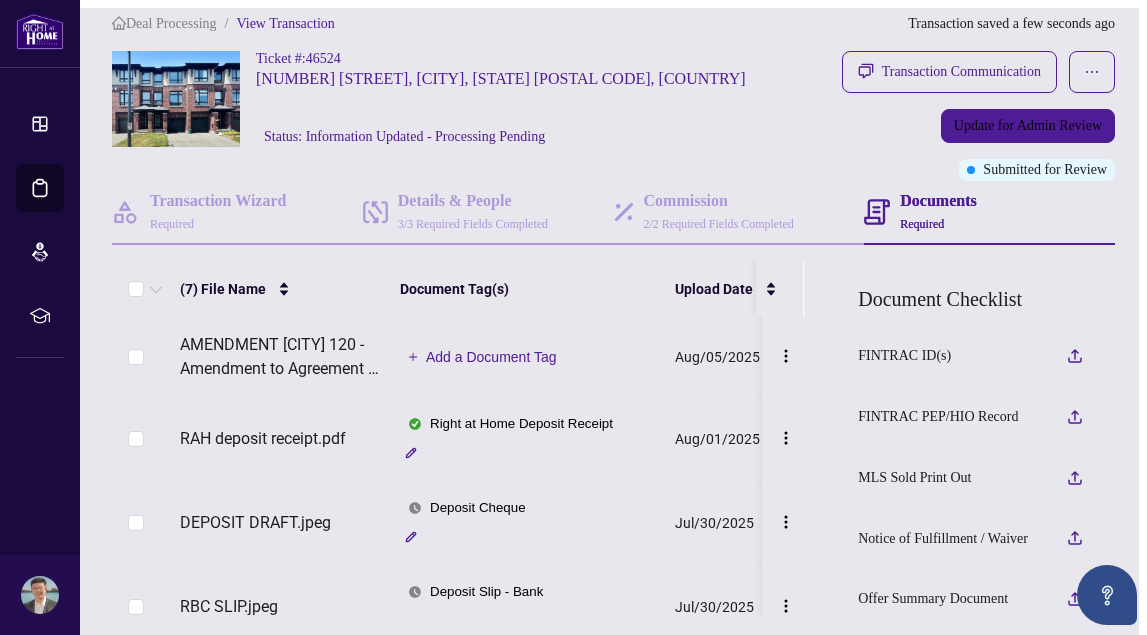 click on "Add a Document Tag" at bounding box center [491, 357] 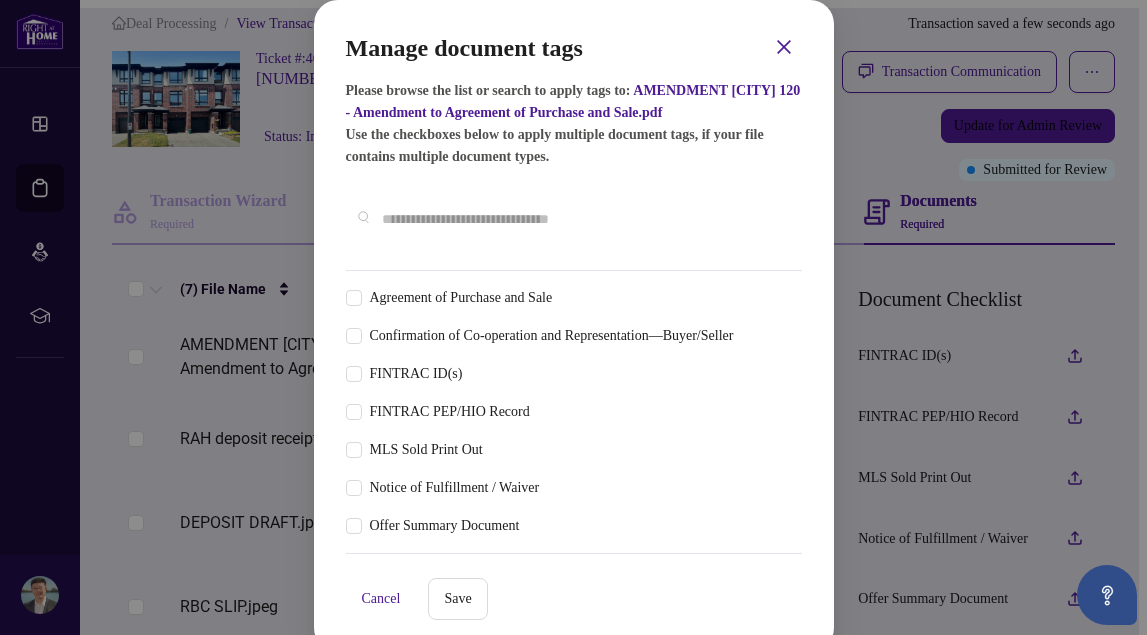 click at bounding box center [584, 219] 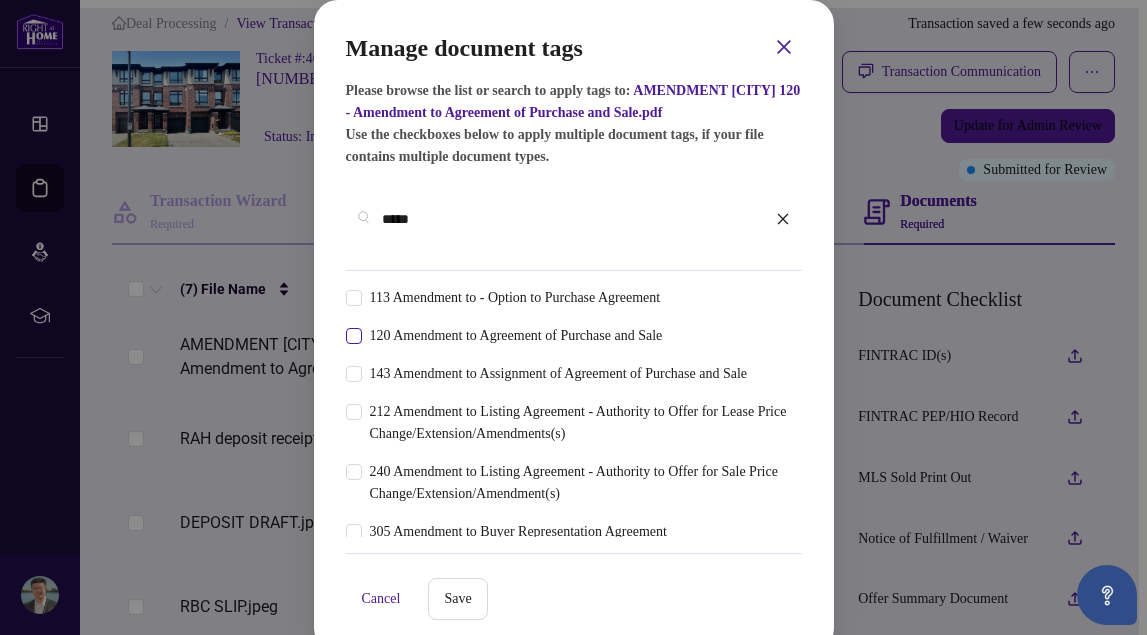 type on "*****" 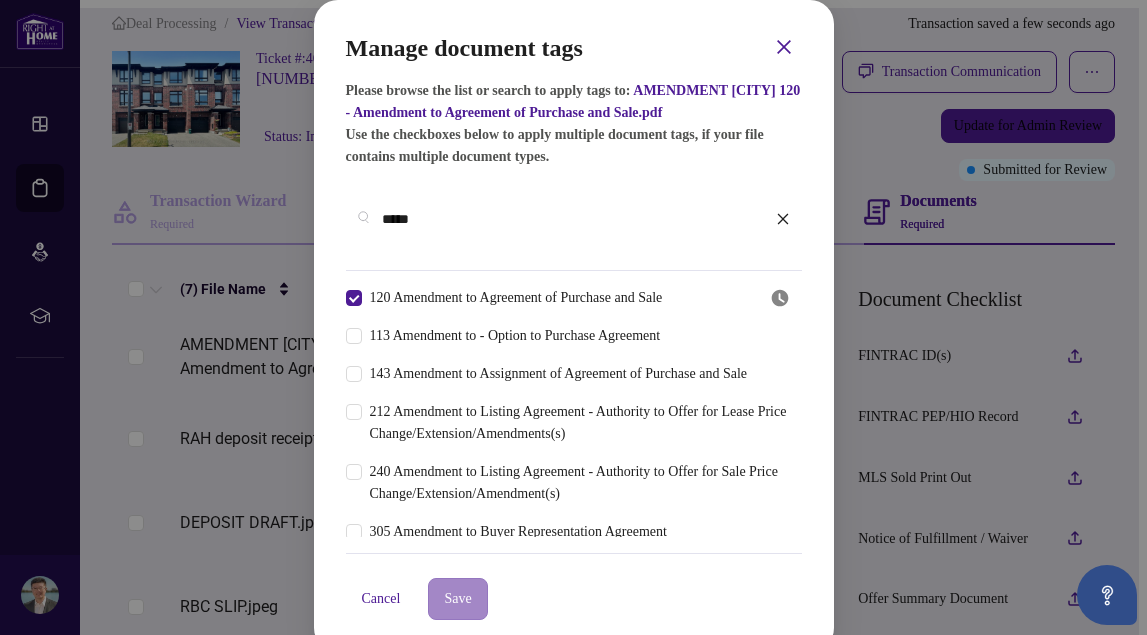click on "Save" at bounding box center (457, 599) 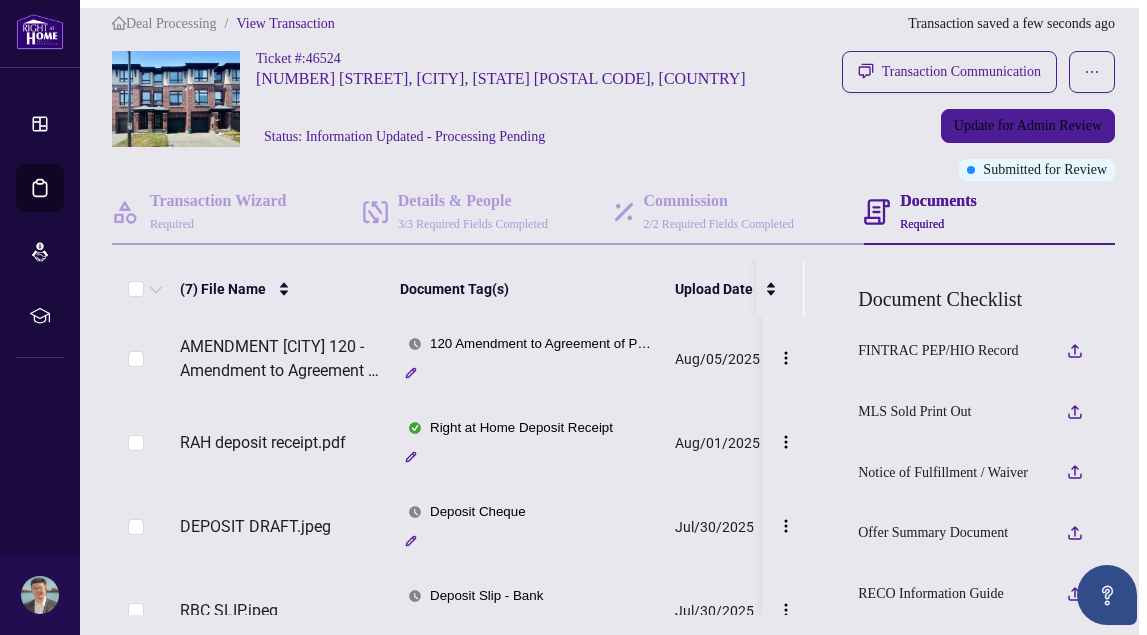 scroll, scrollTop: 194, scrollLeft: 0, axis: vertical 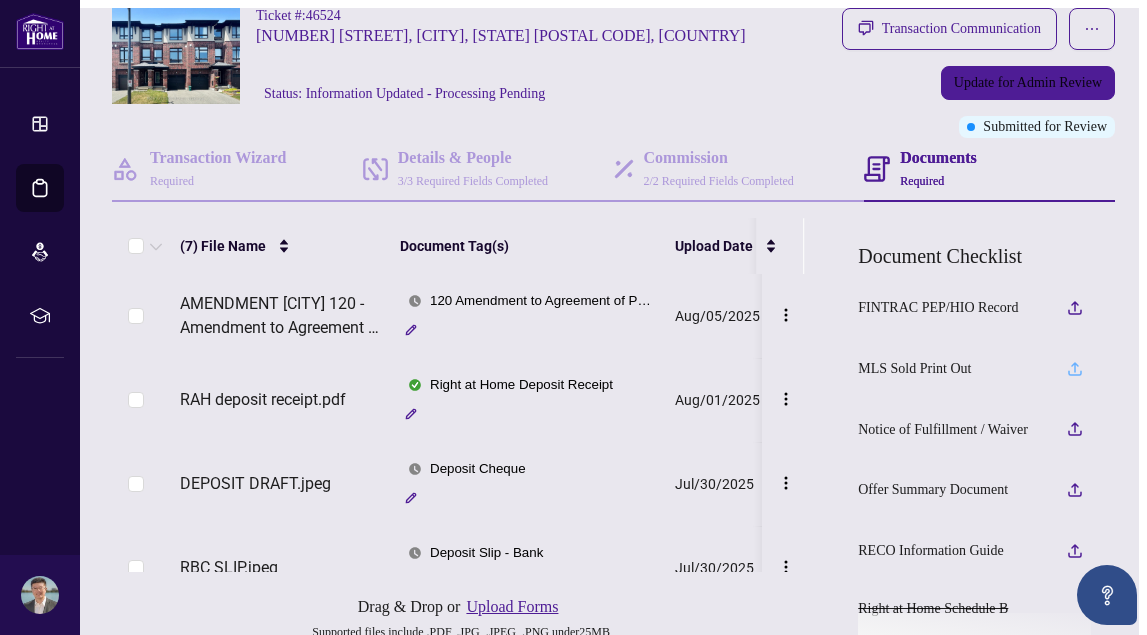 click 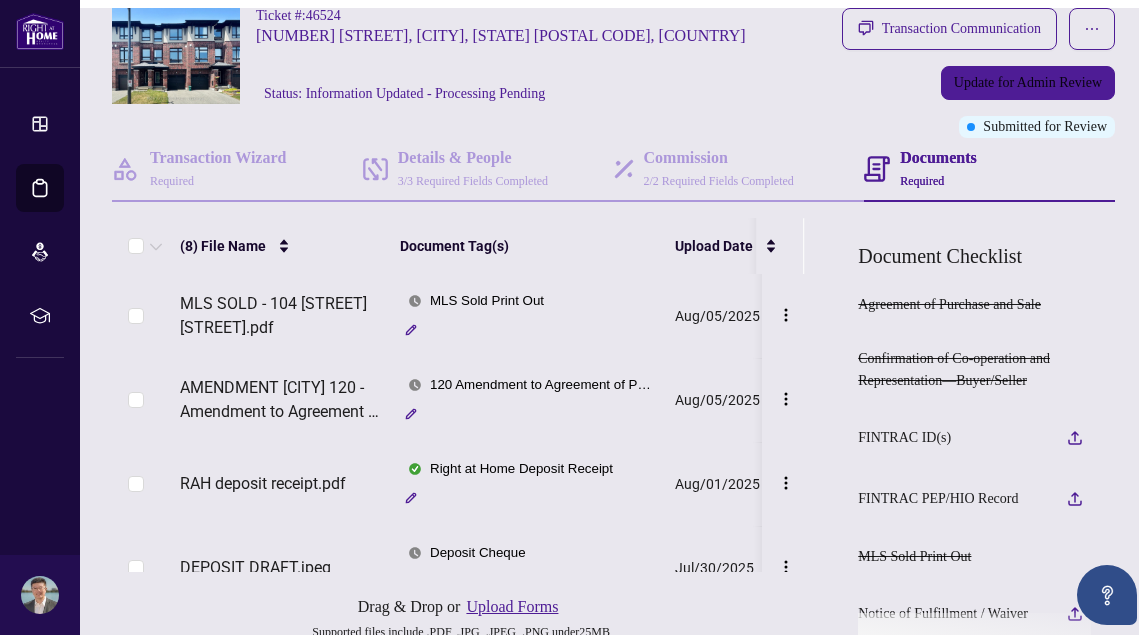 scroll, scrollTop: 0, scrollLeft: 0, axis: both 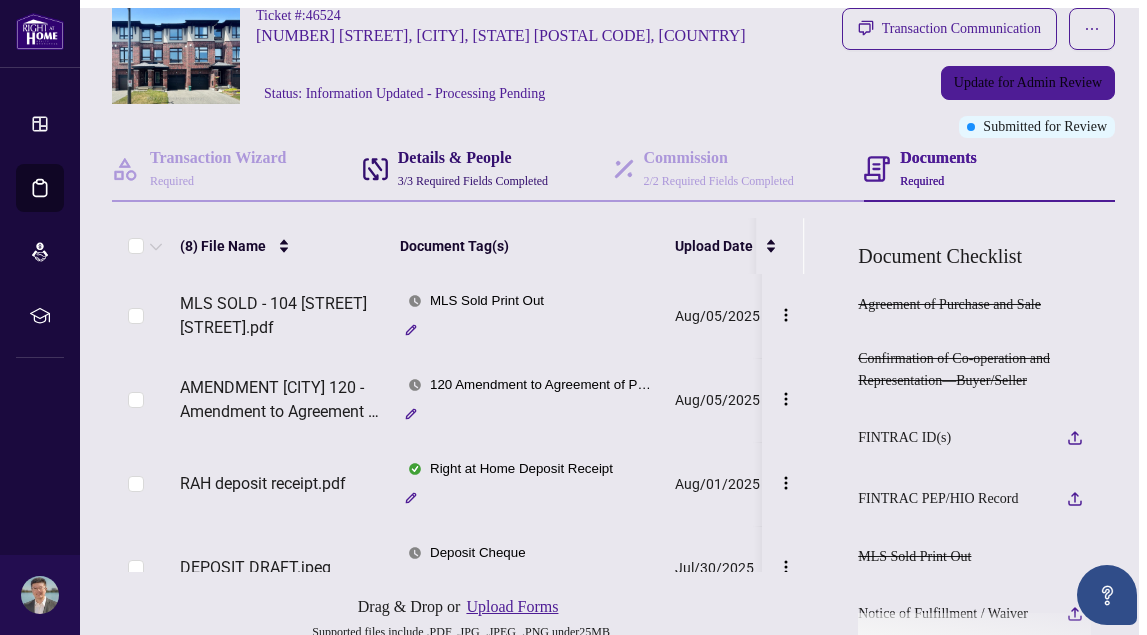 click on "Details & People 3/3 Required Fields Completed" at bounding box center [473, 169] 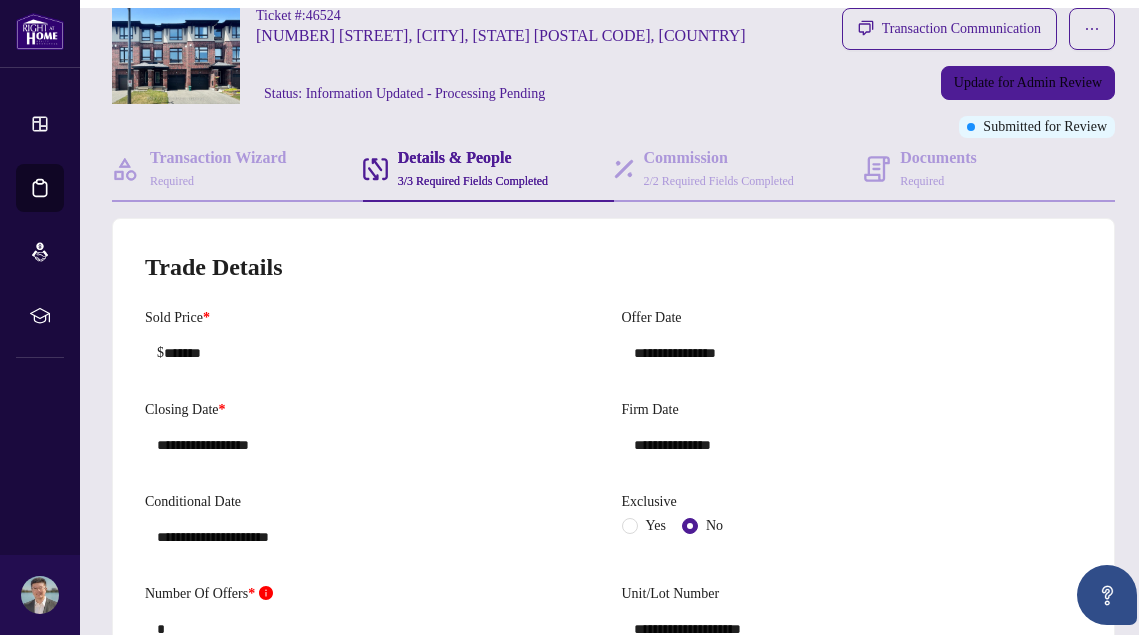 type on "**********" 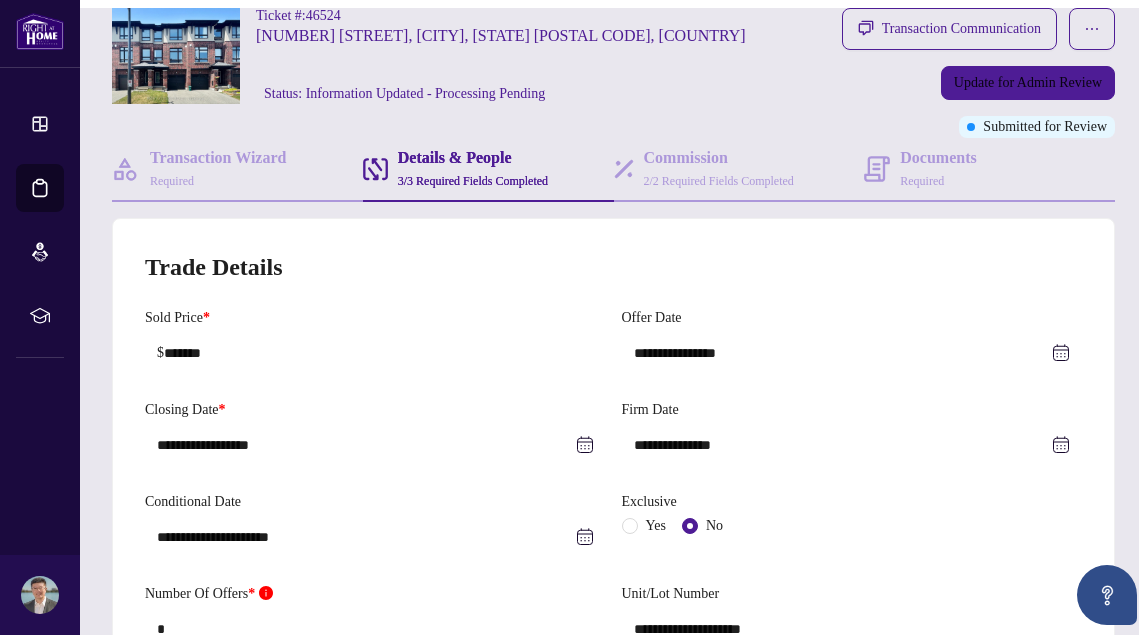 type on "**********" 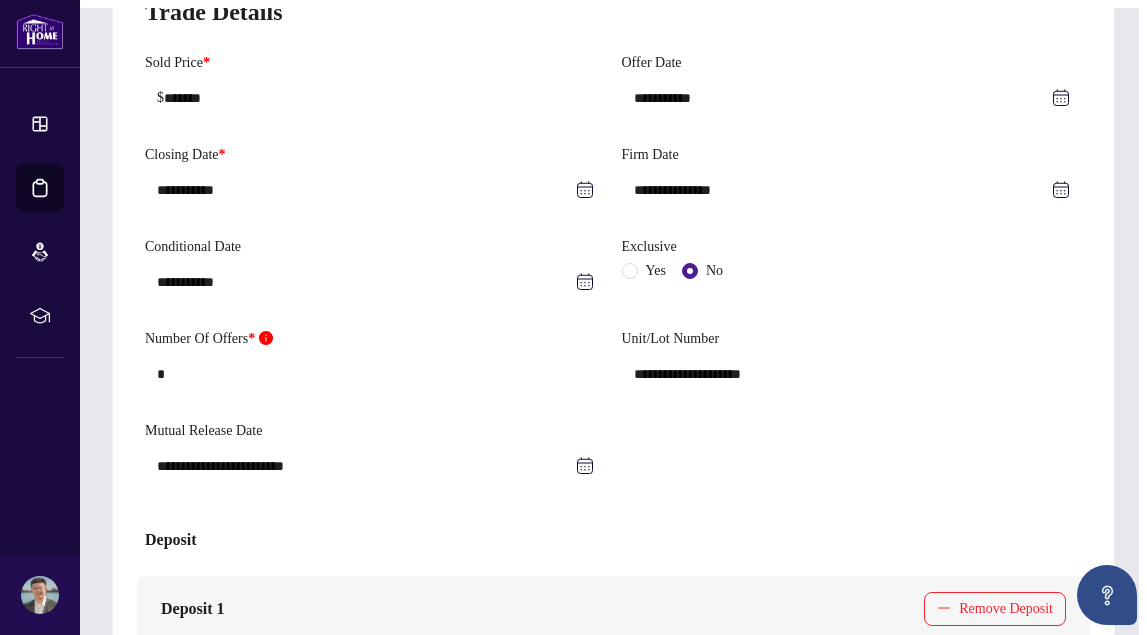 scroll, scrollTop: 308, scrollLeft: 0, axis: vertical 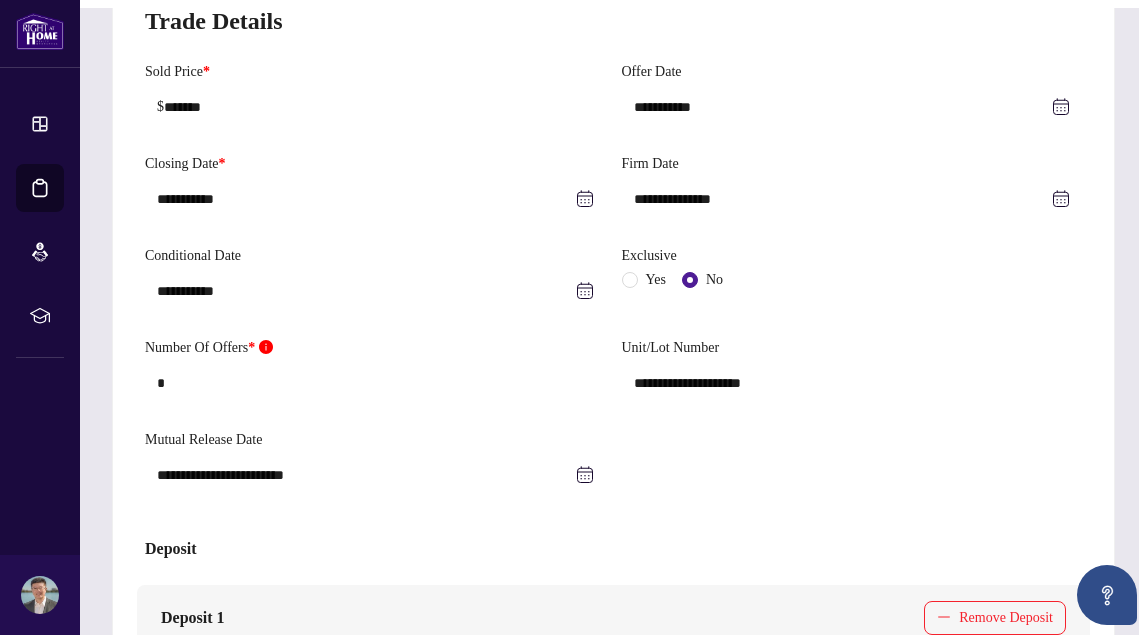click at bounding box center (852, 199) 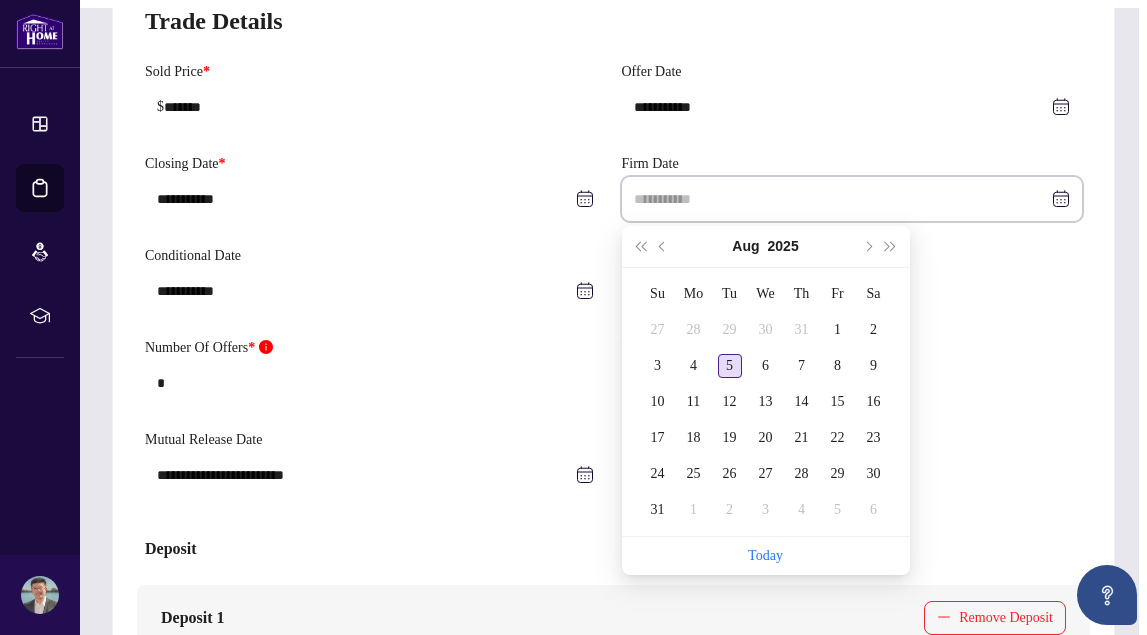 type on "**********" 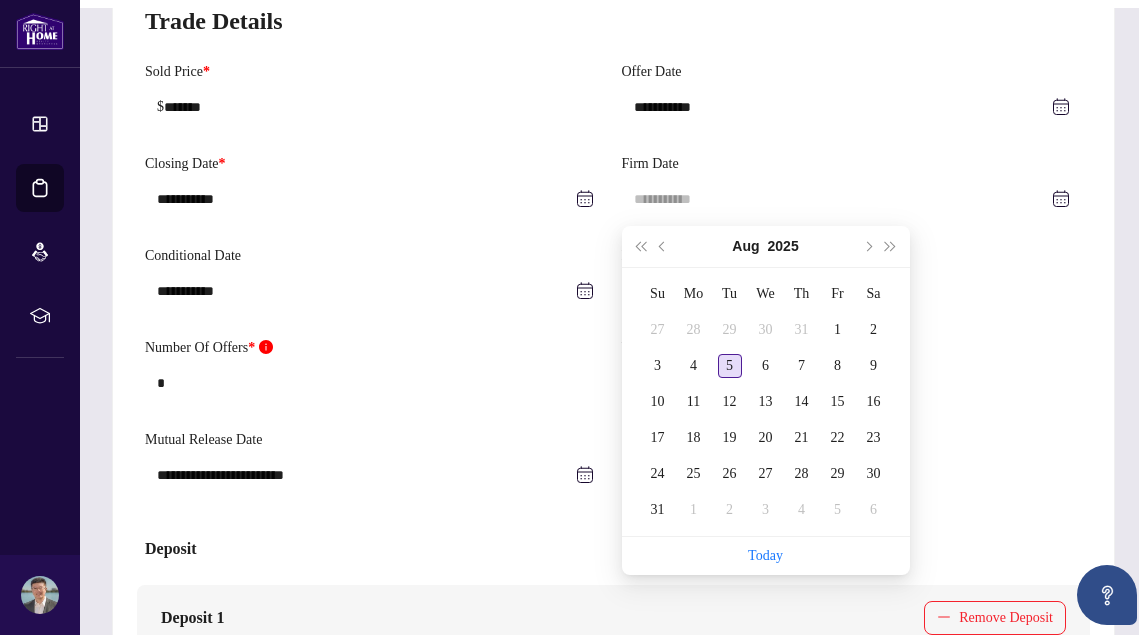 click on "5" at bounding box center (730, 366) 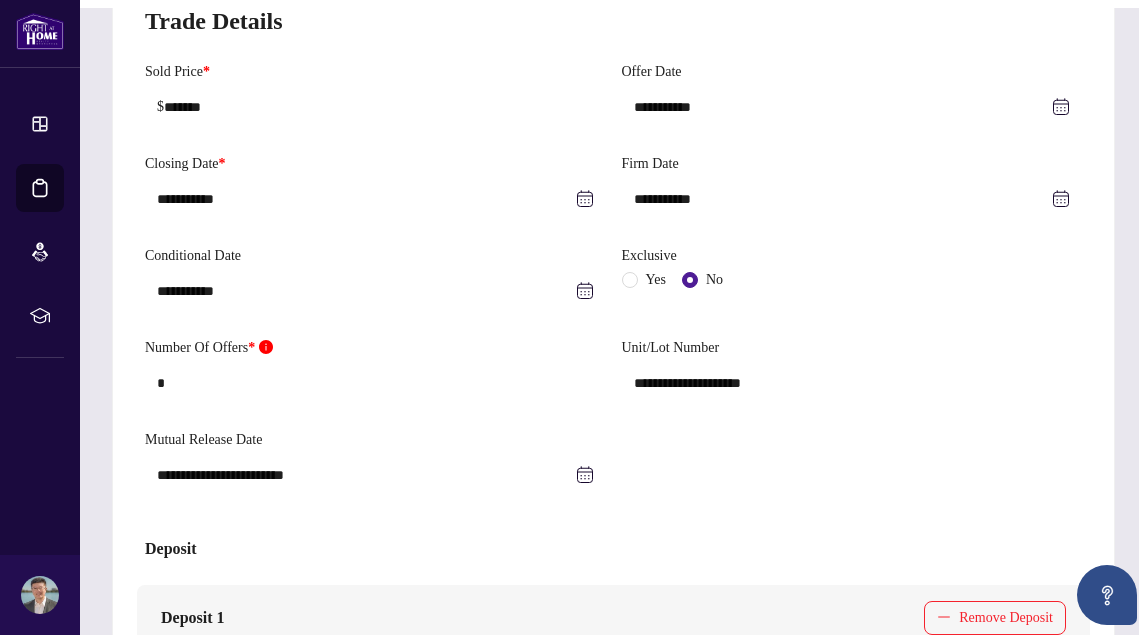 click on "Exclusive Yes No" at bounding box center (852, 279) 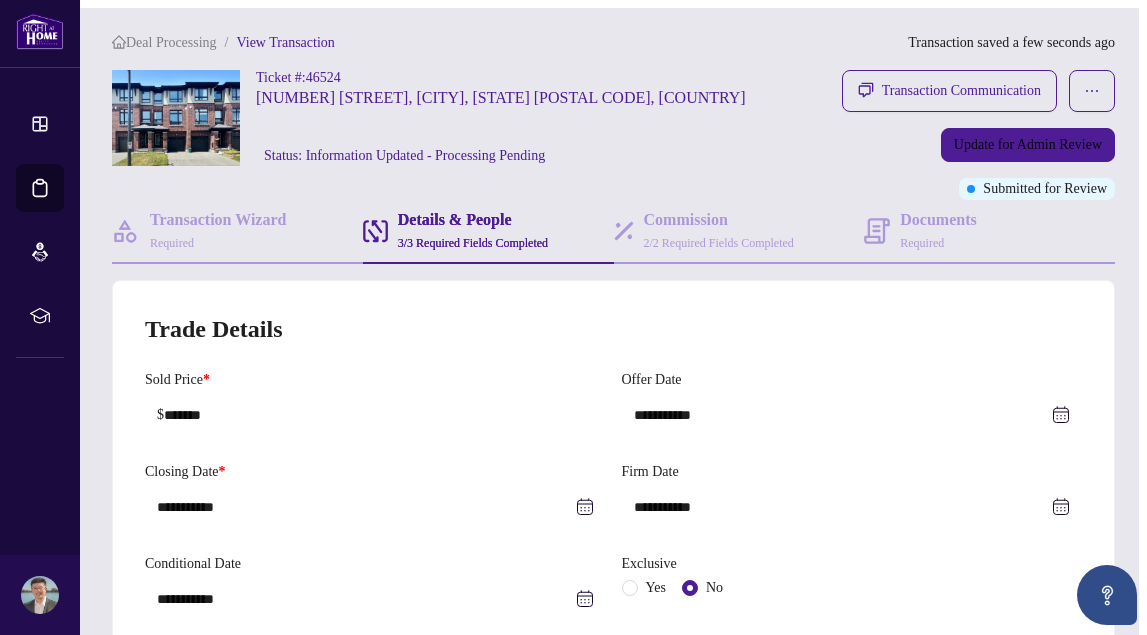 scroll, scrollTop: 0, scrollLeft: 0, axis: both 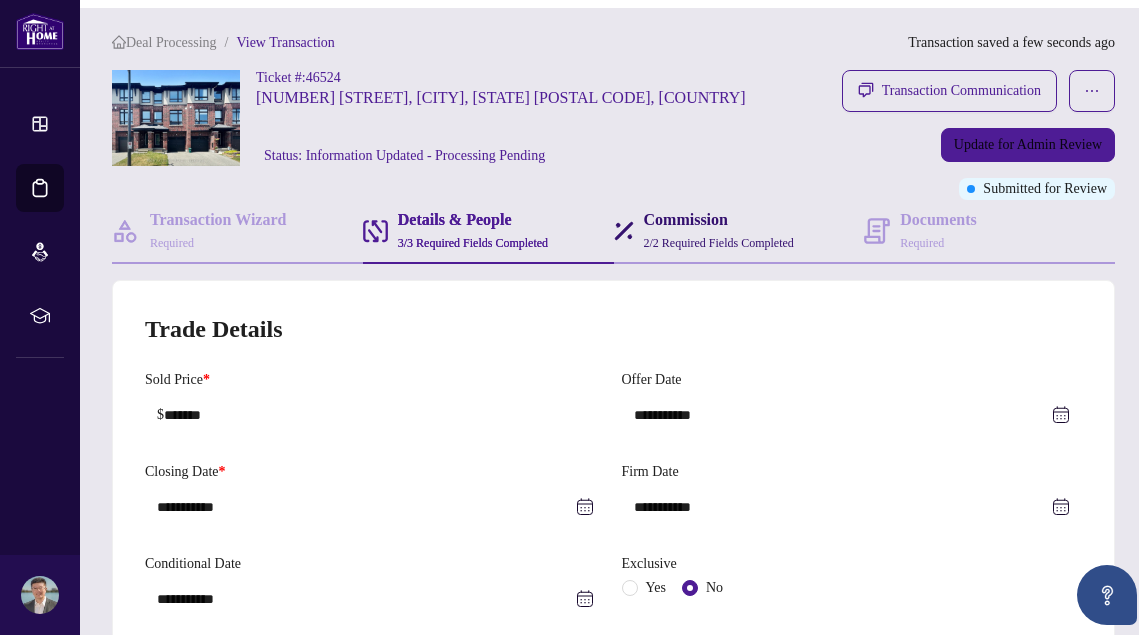 click on "Commission" at bounding box center [719, 220] 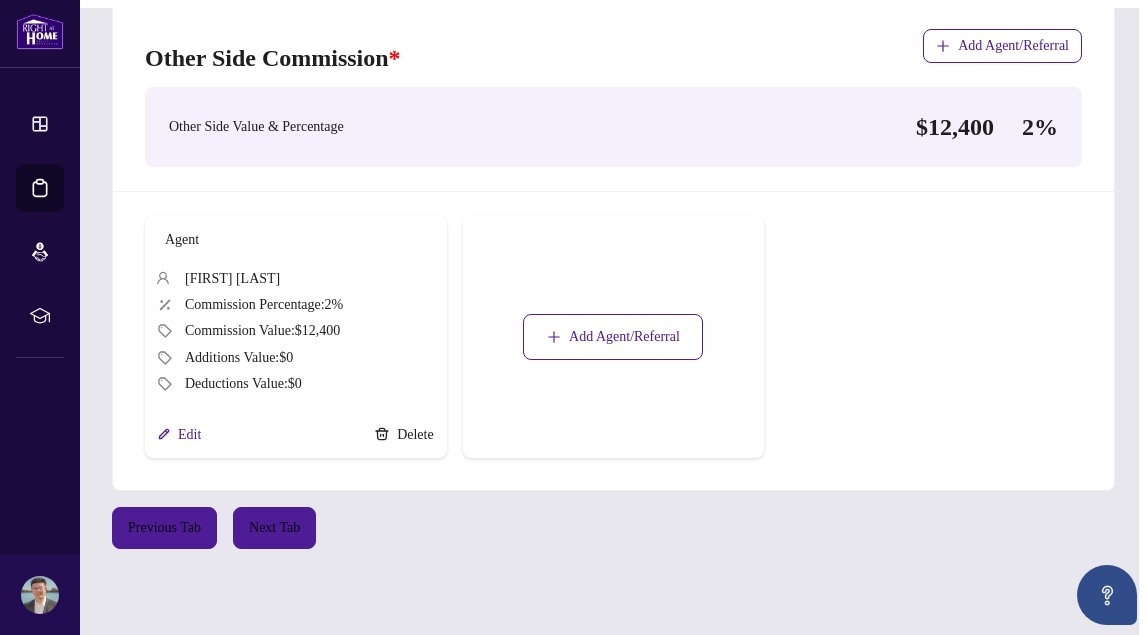 scroll, scrollTop: 1109, scrollLeft: 0, axis: vertical 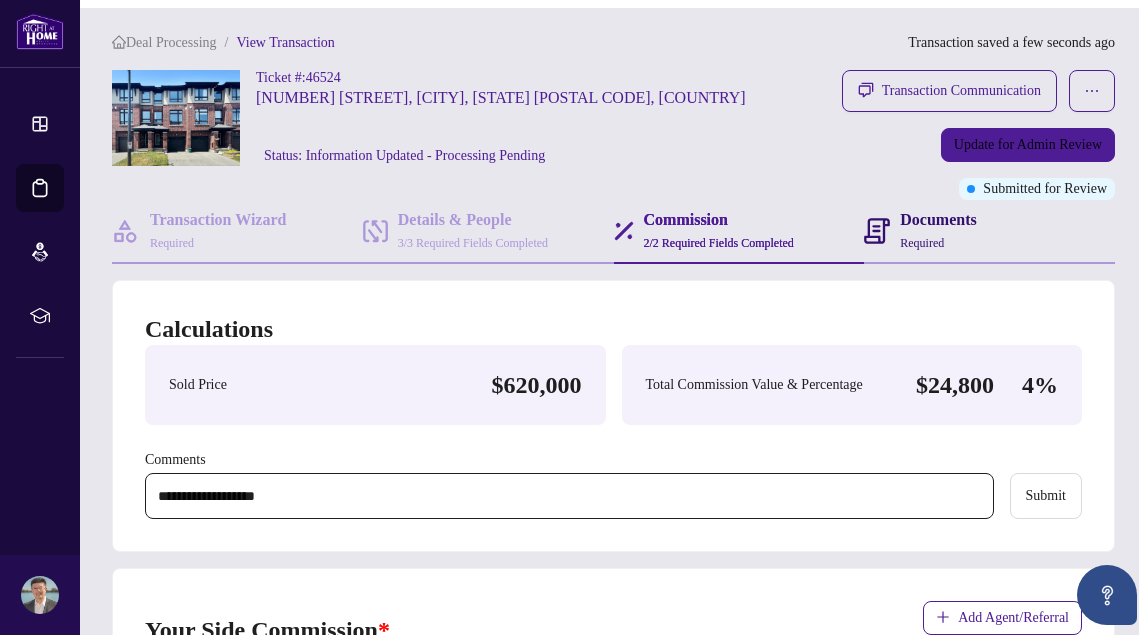 click on "Documents Required" at bounding box center (920, 231) 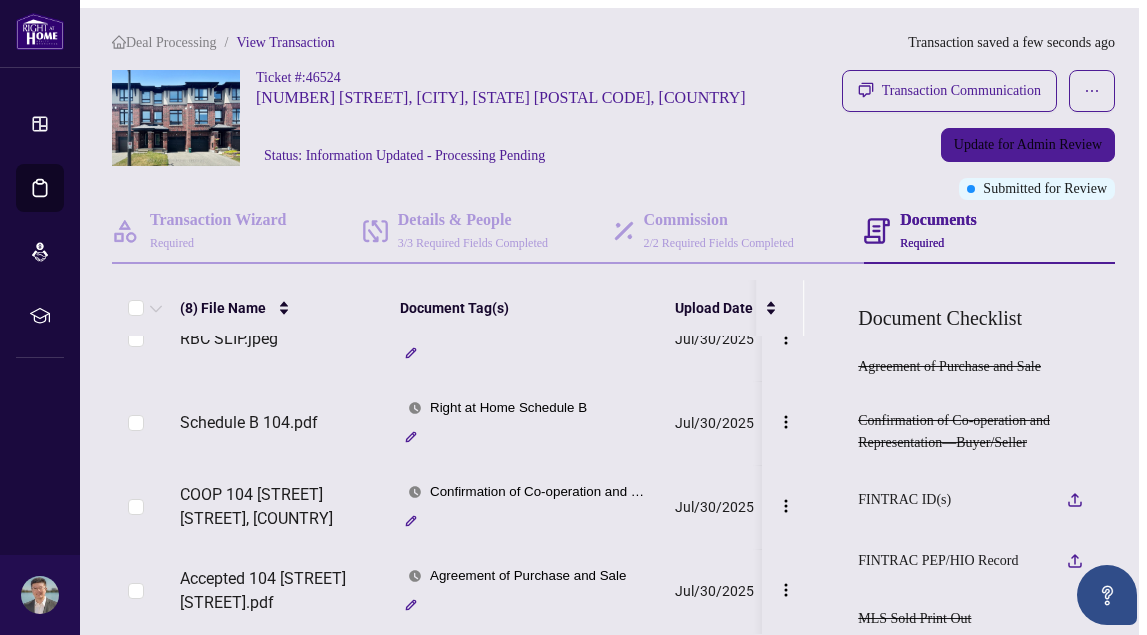 scroll, scrollTop: 389, scrollLeft: 0, axis: vertical 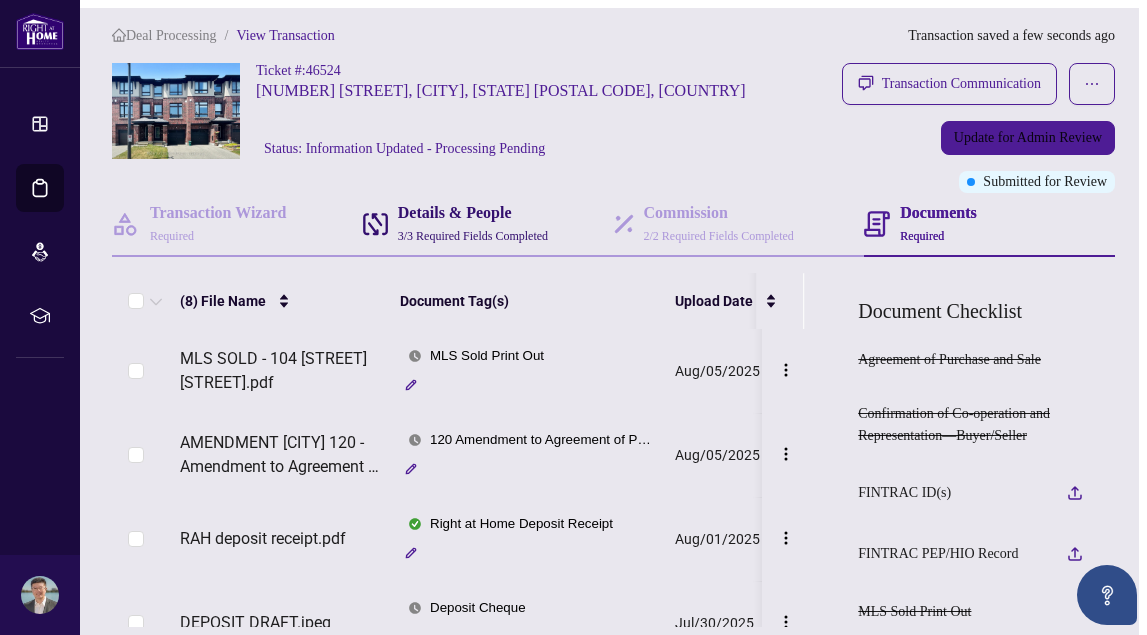 click on "3/3 Required Fields Completed" at bounding box center [473, 236] 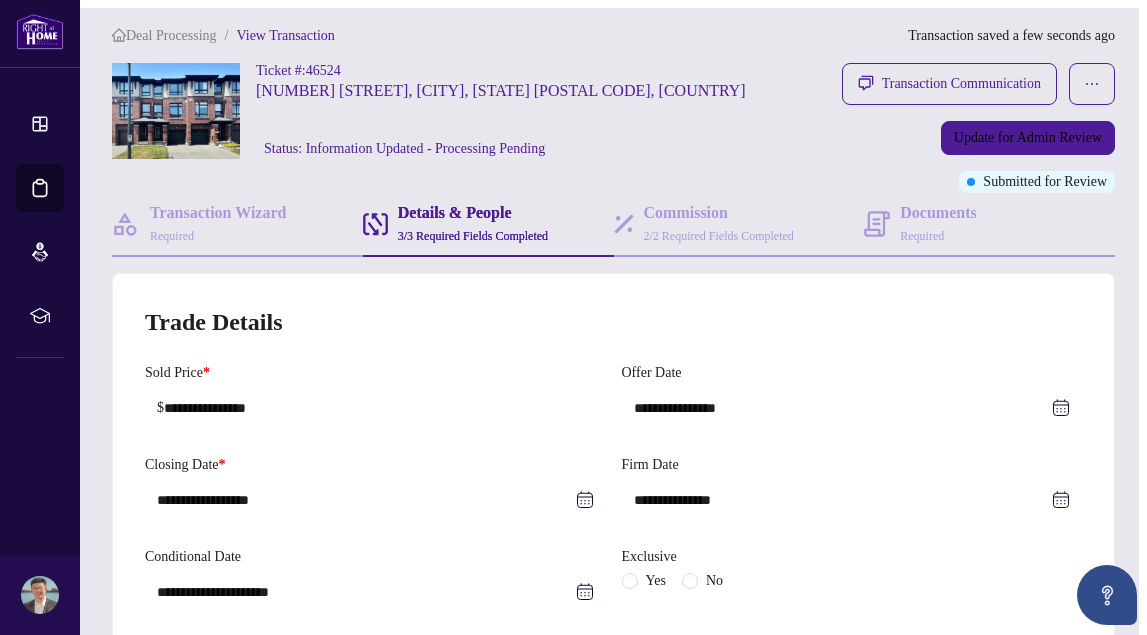 type on "*******" 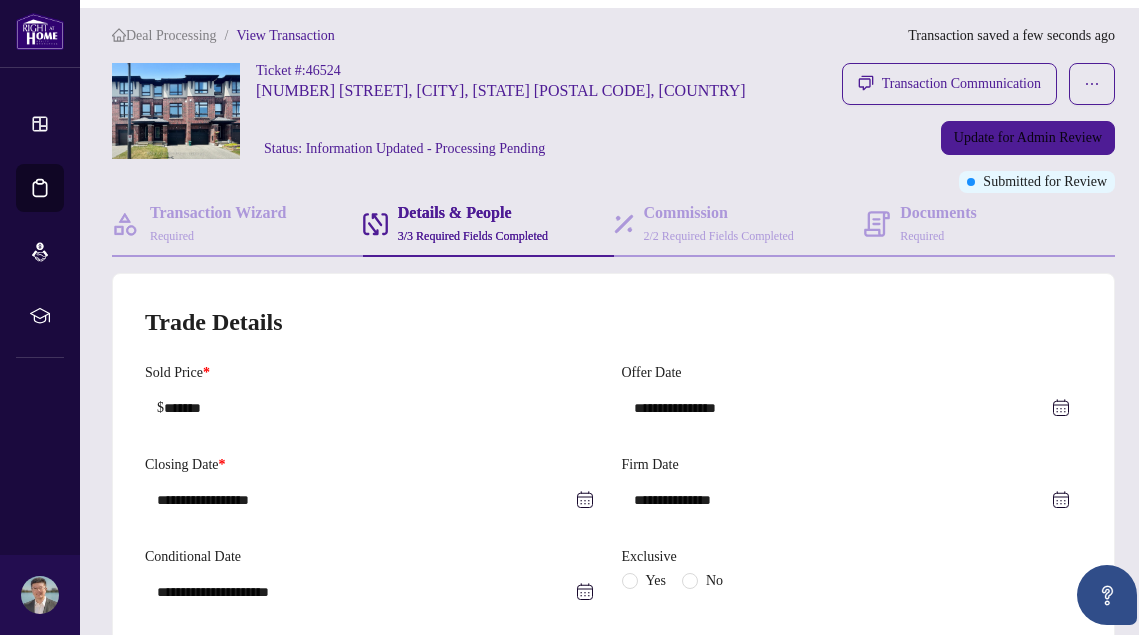 type on "**********" 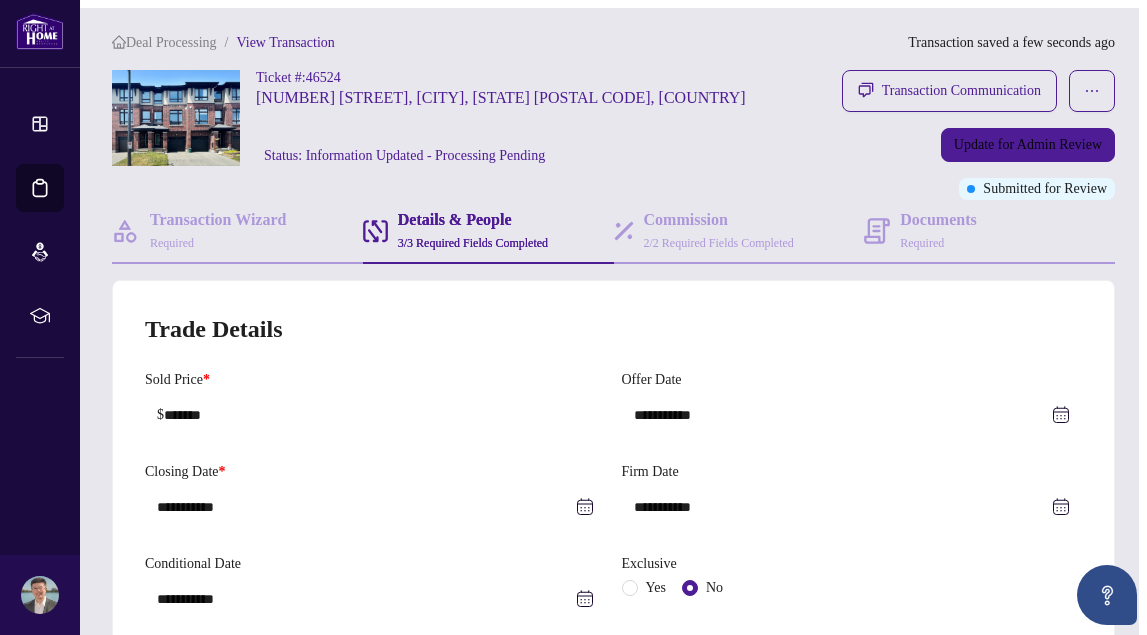scroll, scrollTop: 0, scrollLeft: 0, axis: both 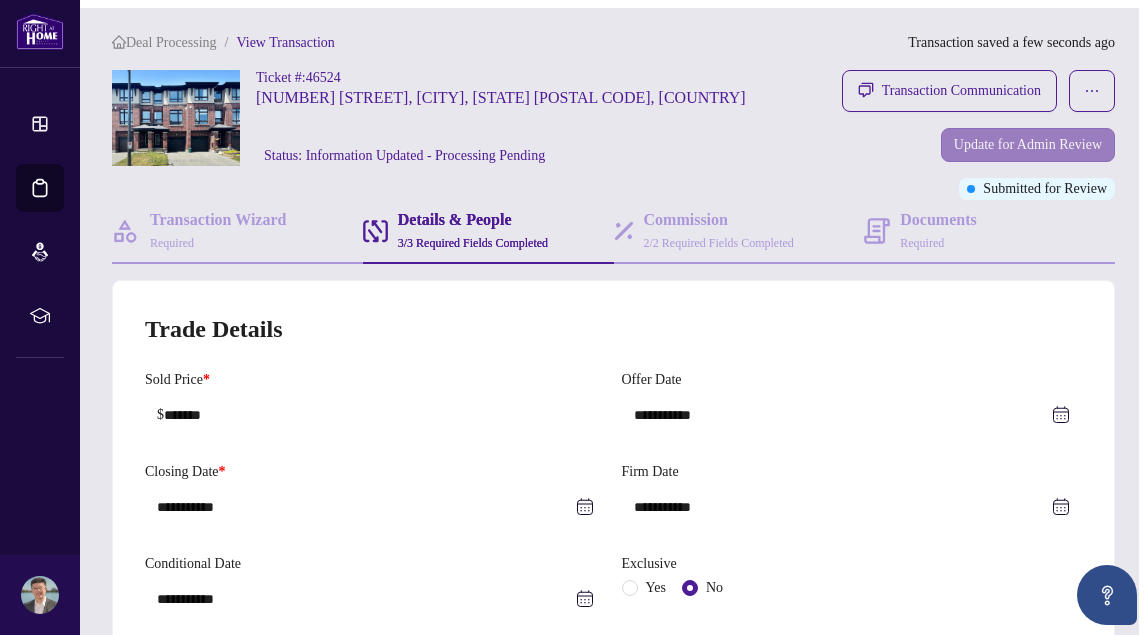 click on "Update for Admin Review" at bounding box center [1028, 145] 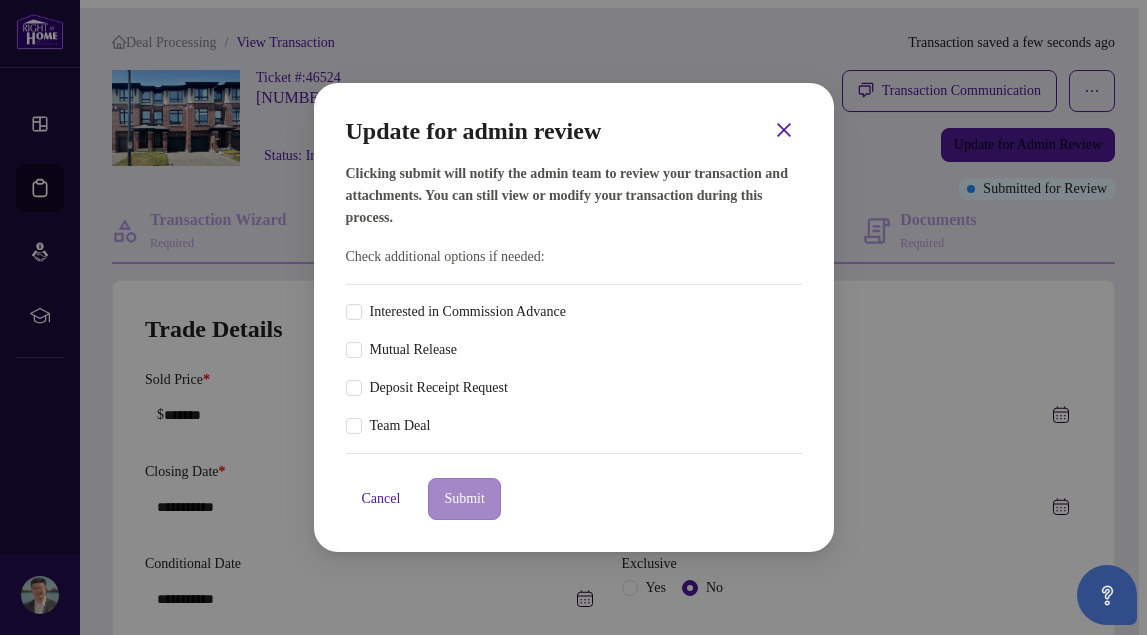 click on "Submit" at bounding box center (464, 499) 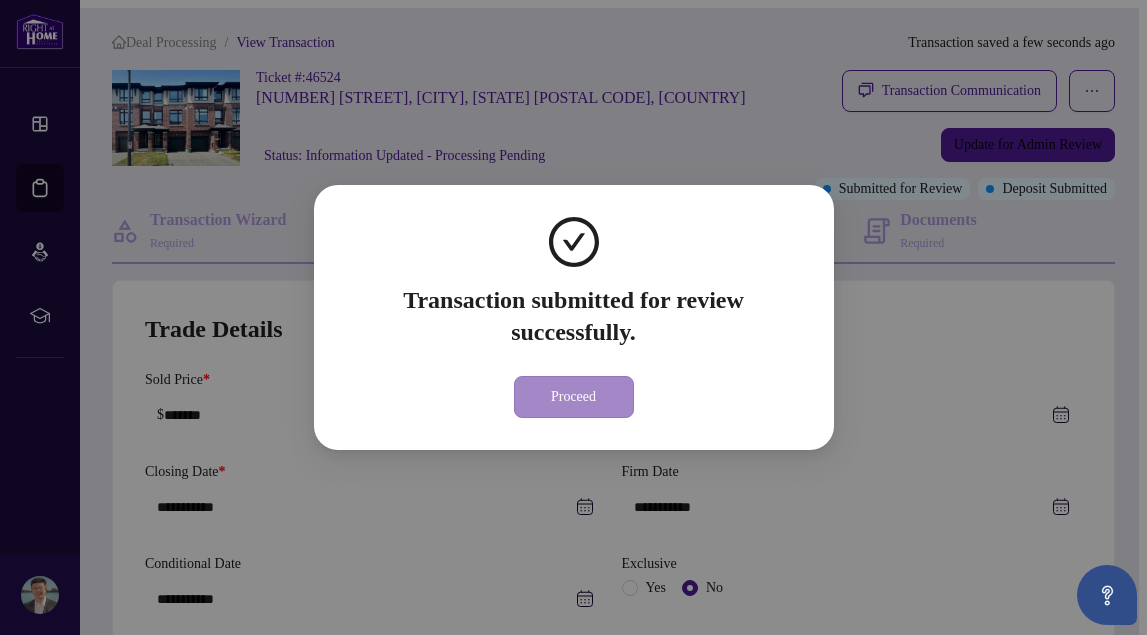click on "Proceed" at bounding box center (574, 397) 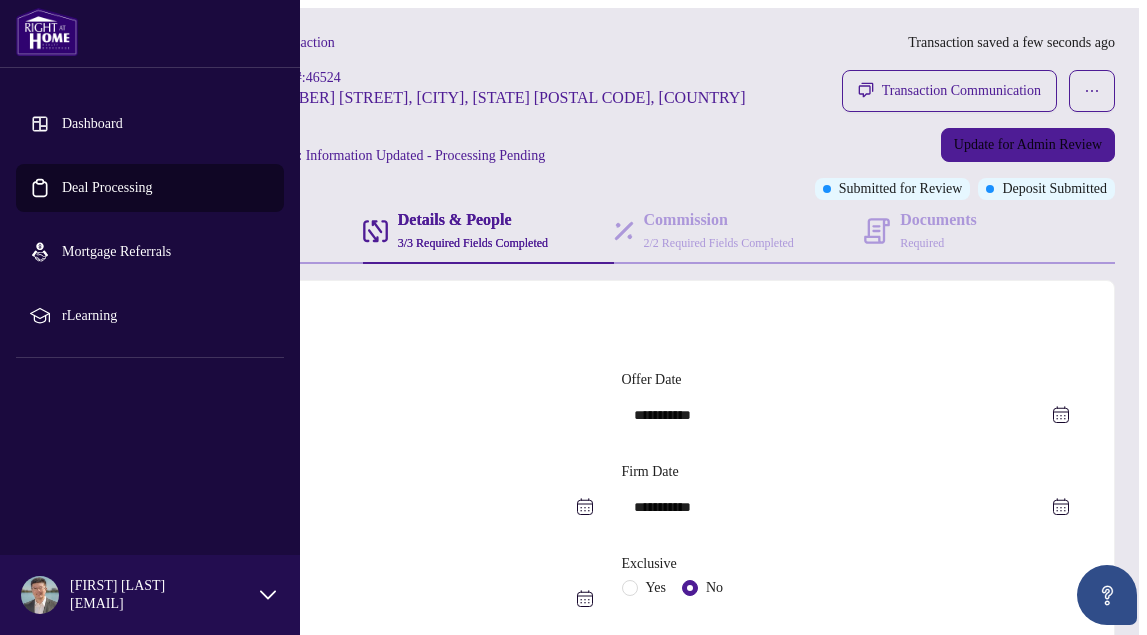 click at bounding box center (47, 32) 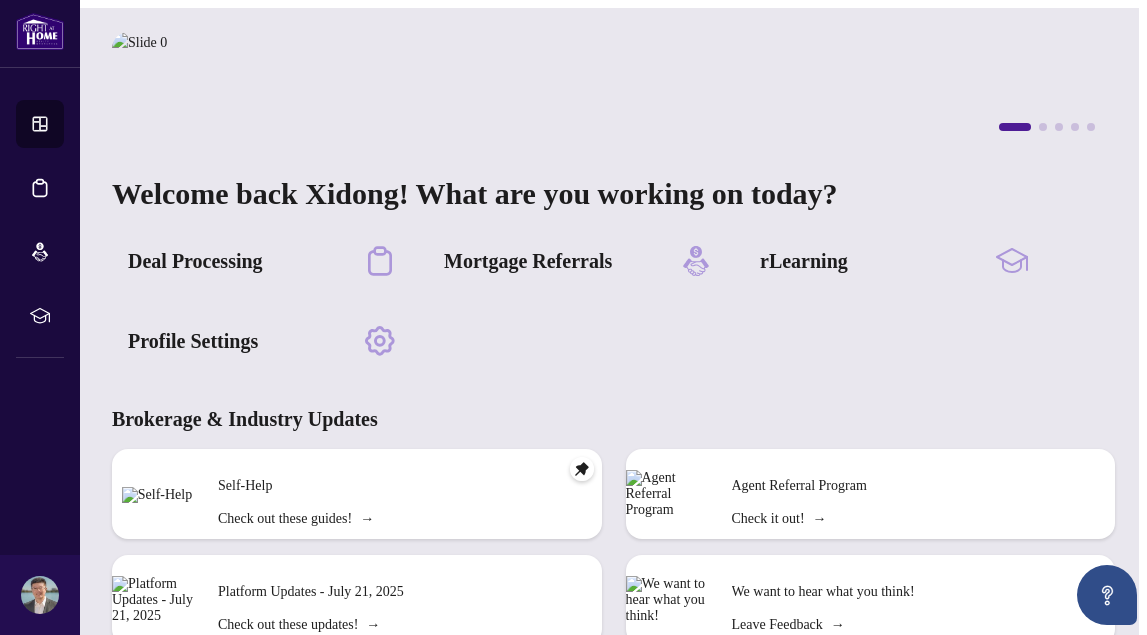 scroll, scrollTop: 0, scrollLeft: 0, axis: both 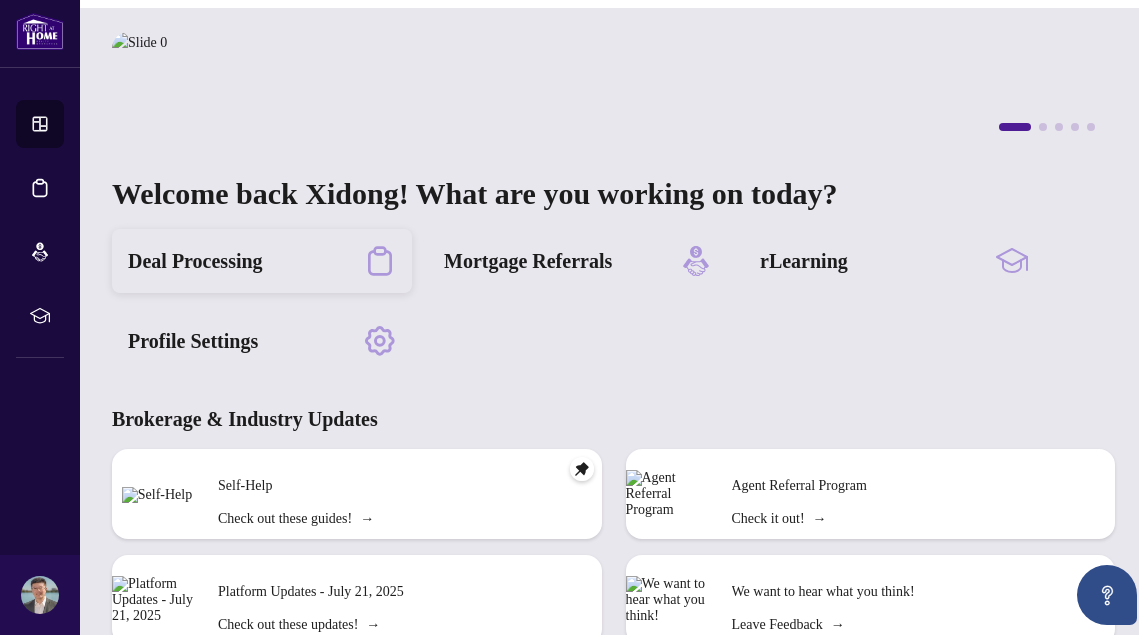 click on "Deal Processing" at bounding box center [195, 261] 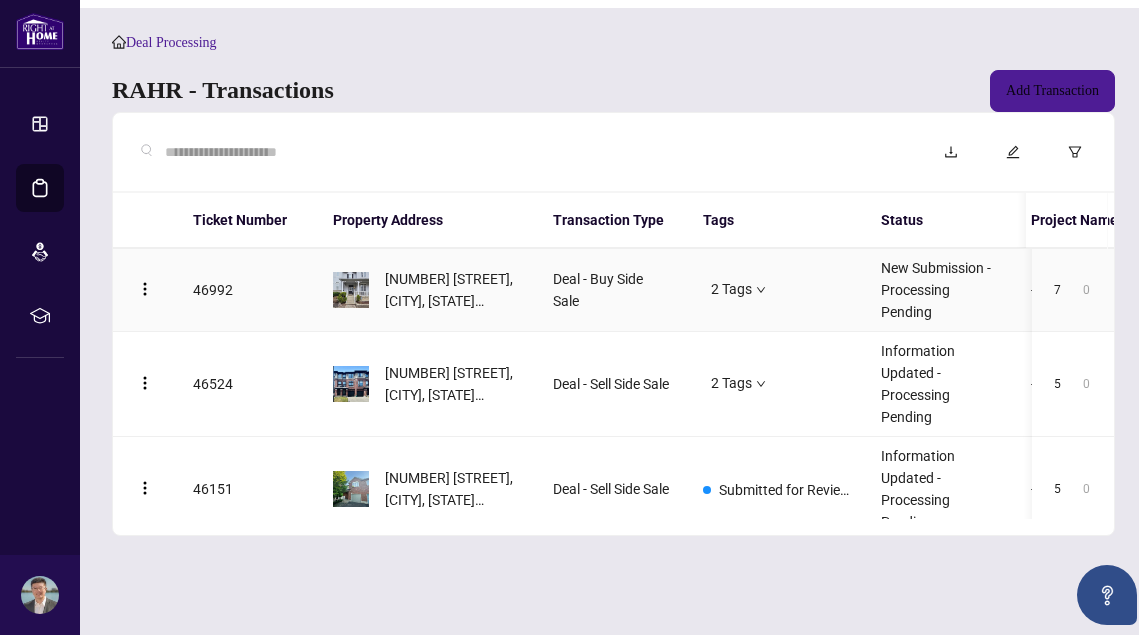 scroll, scrollTop: 0, scrollLeft: 0, axis: both 